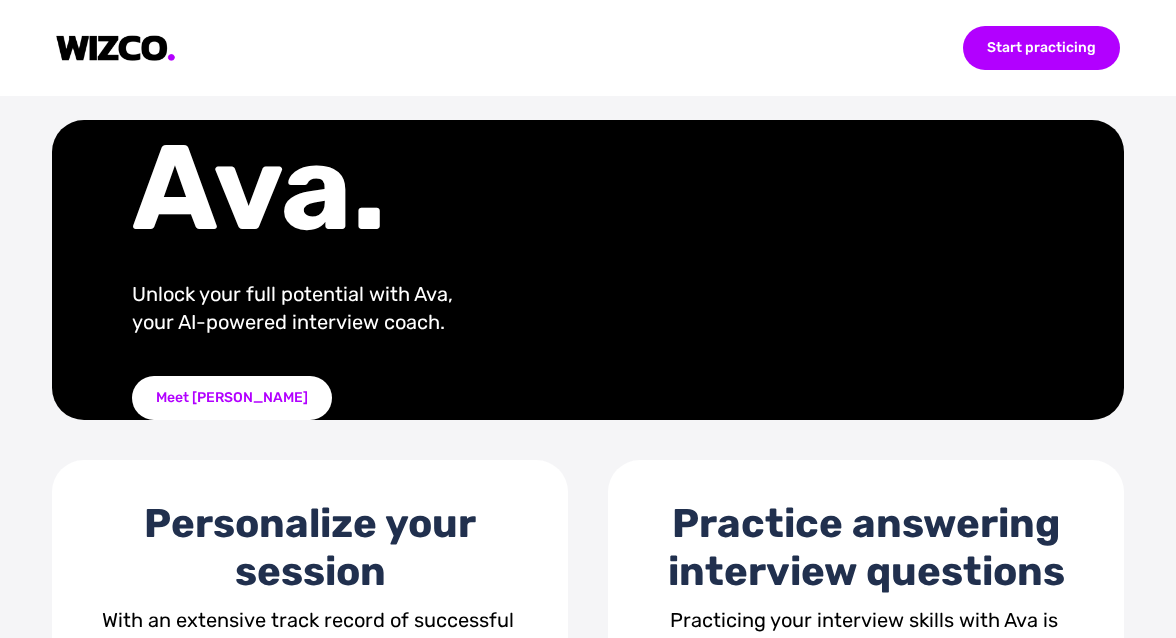 scroll, scrollTop: 0, scrollLeft: 0, axis: both 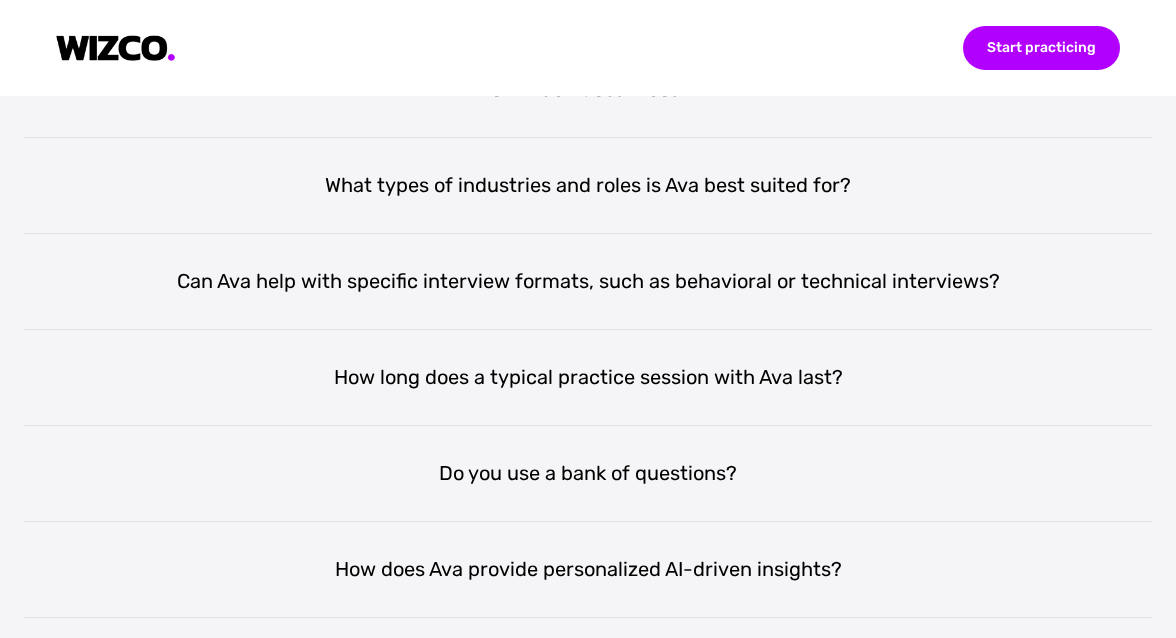 click at bounding box center [631, -164] 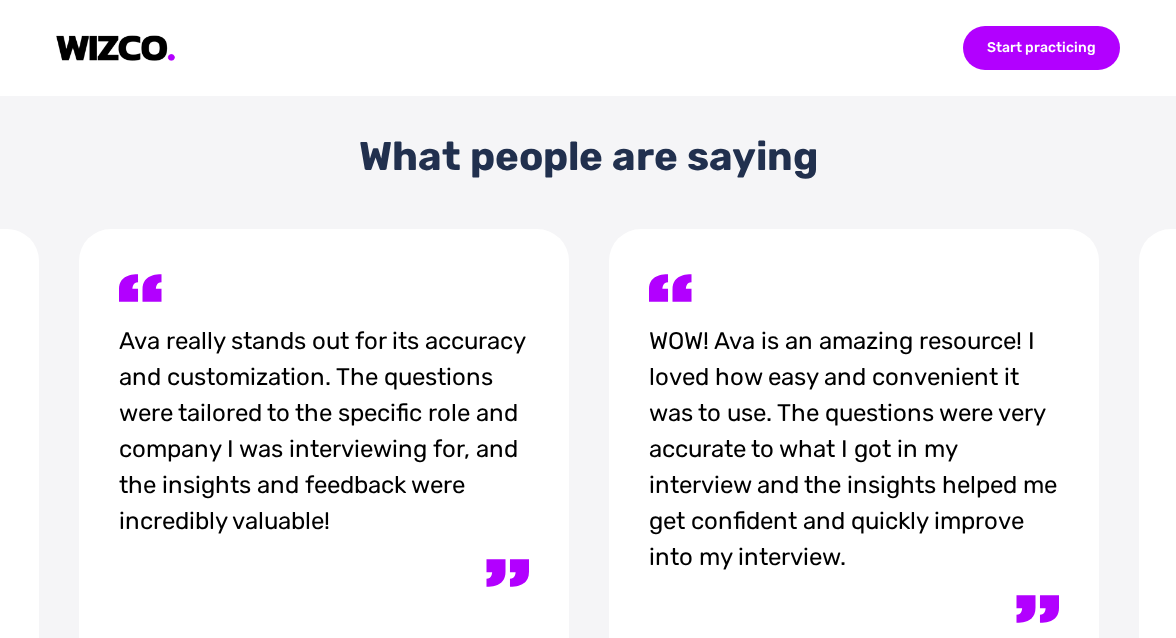 scroll, scrollTop: 0, scrollLeft: 0, axis: both 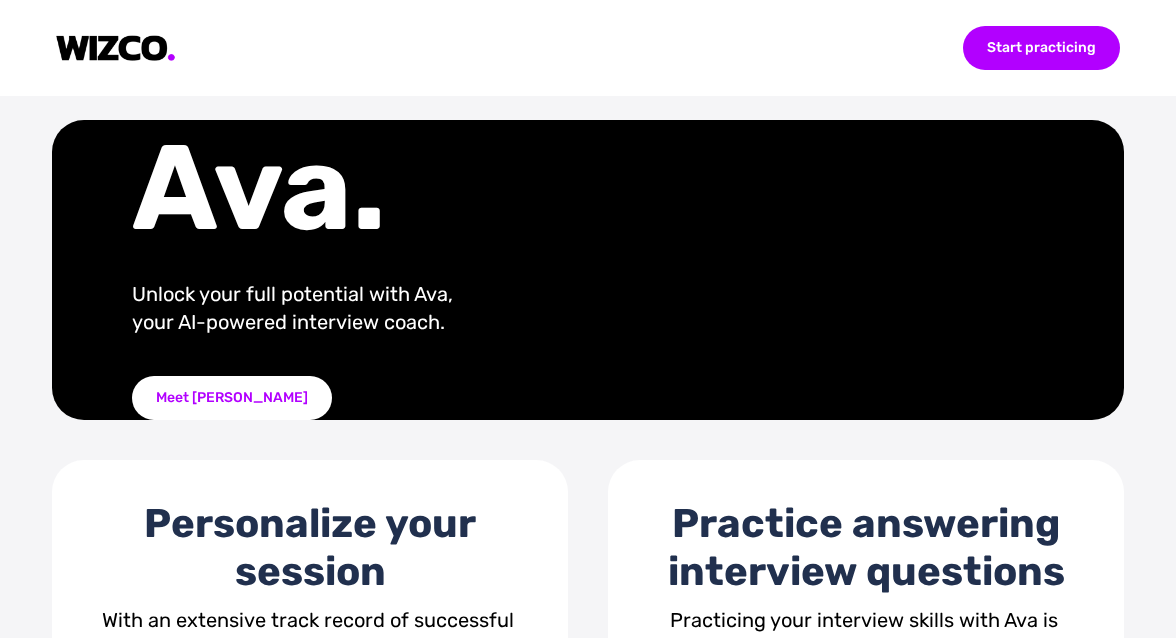 click on "Start practicing" at bounding box center (588, 48) 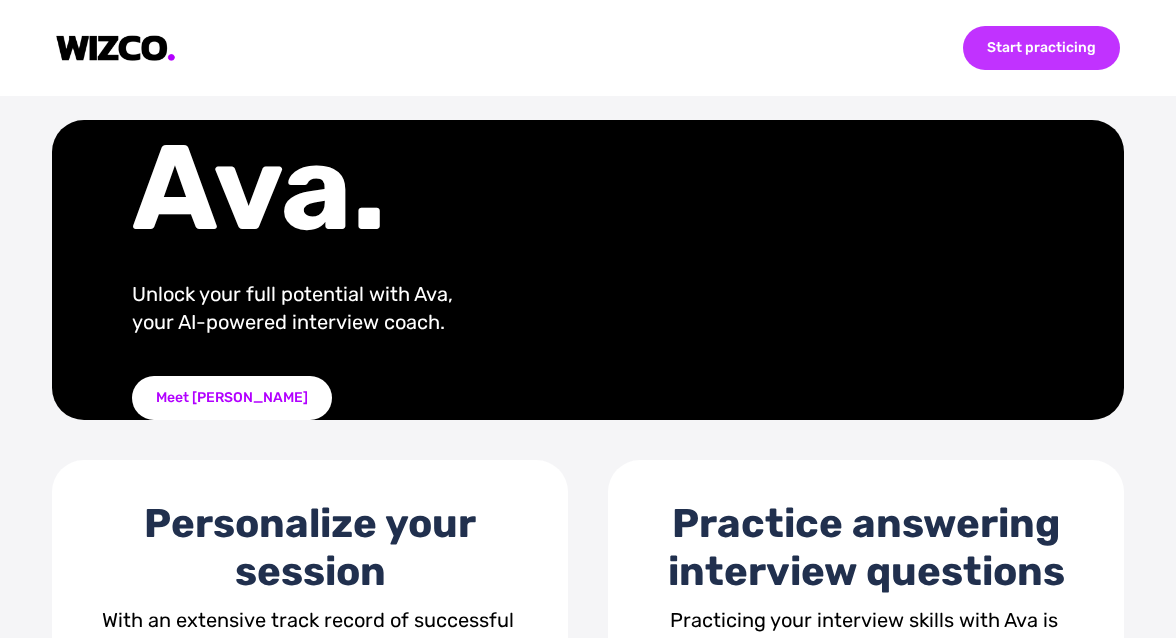 click on "Start practicing" at bounding box center (1041, 48) 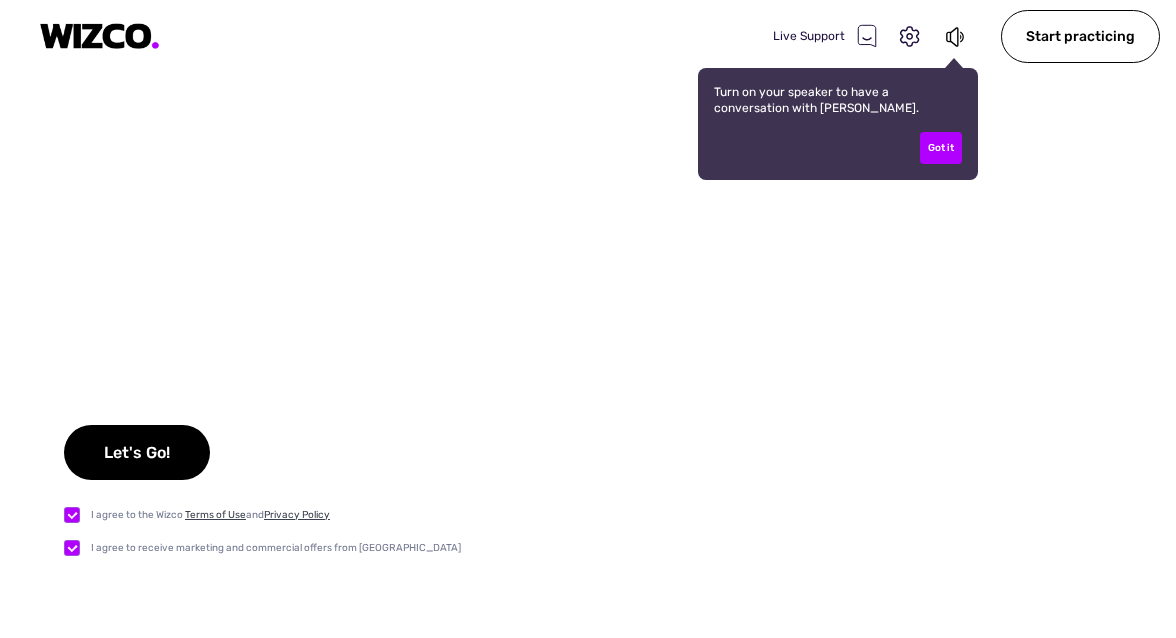 checkbox on "true" 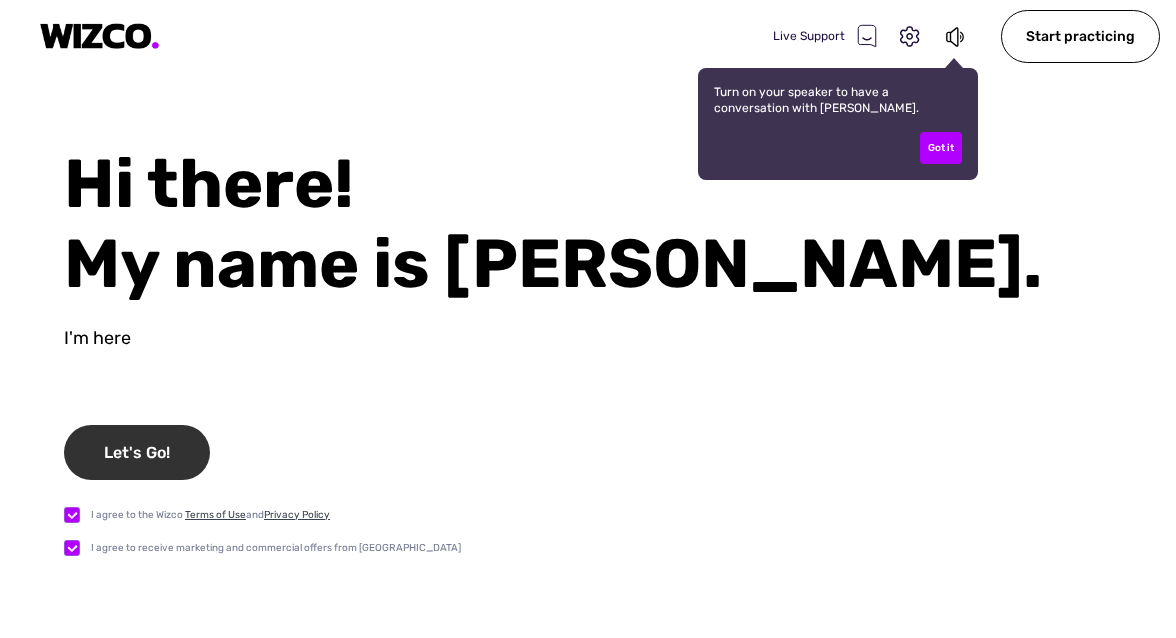 click on "Let's Go!" at bounding box center (137, 452) 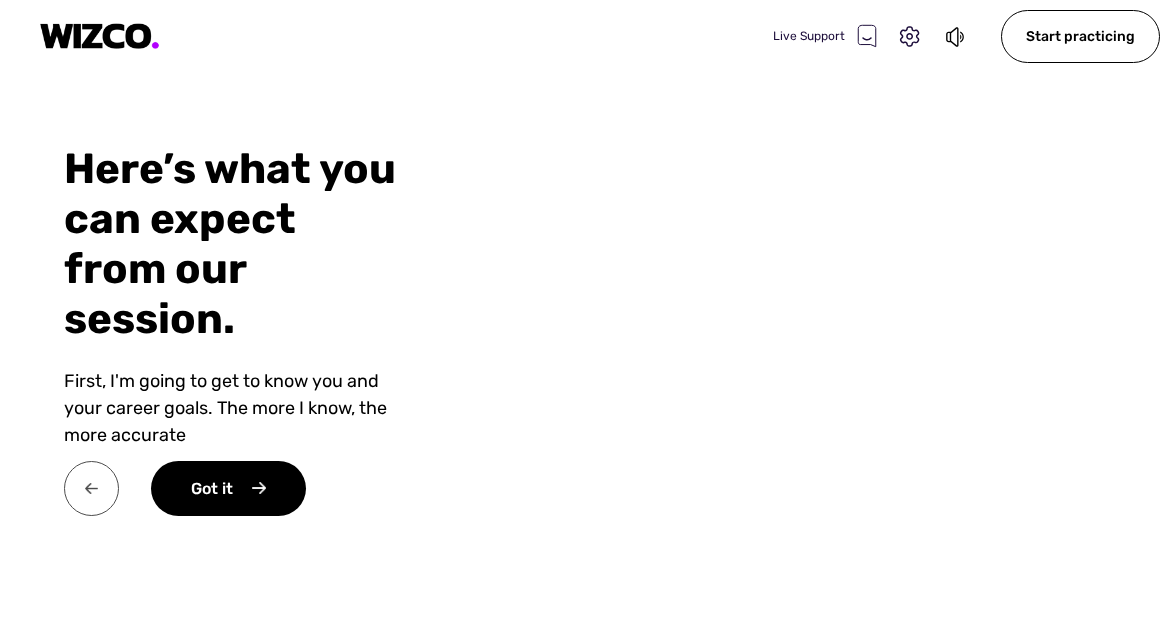 click at bounding box center (91, 488) 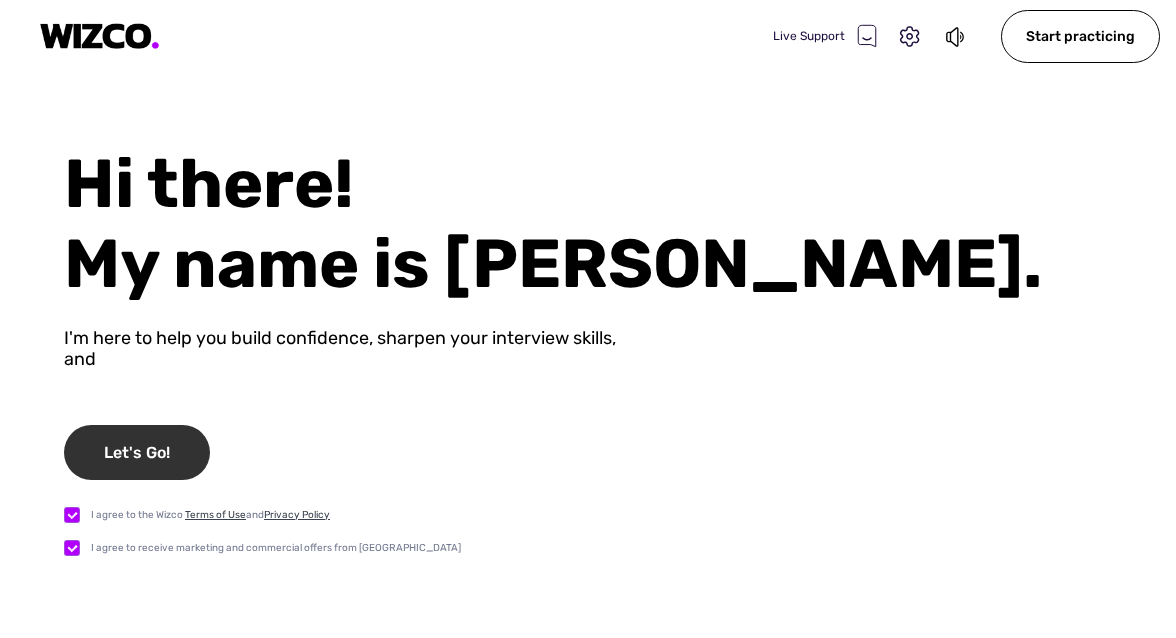 click on "Let's Go!" at bounding box center (137, 452) 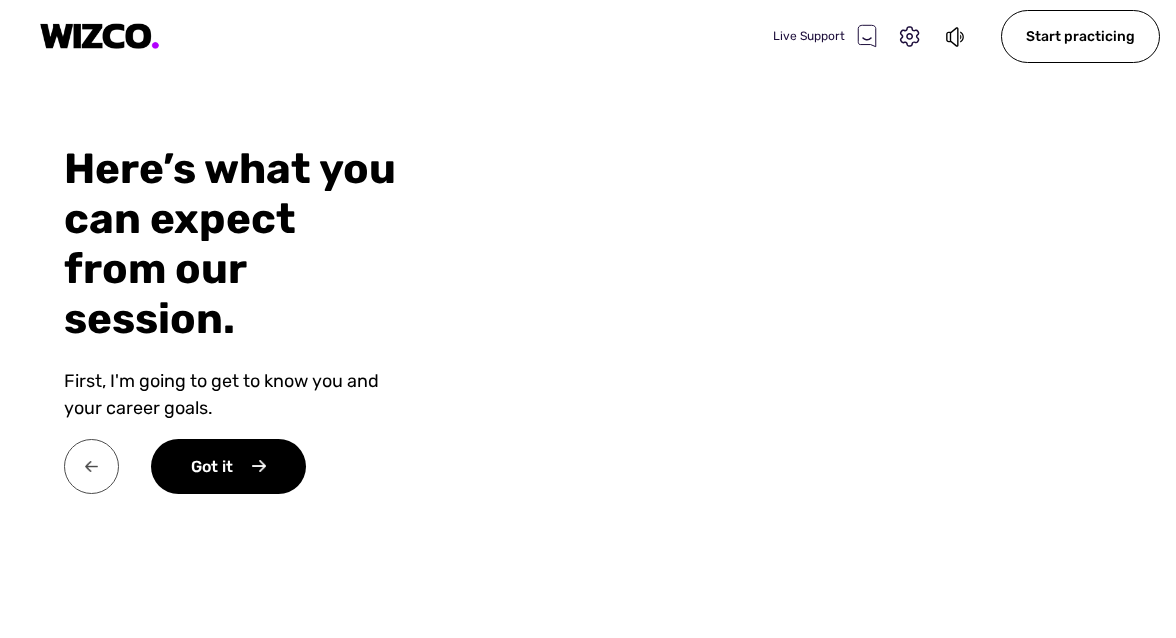 click at bounding box center [91, 466] 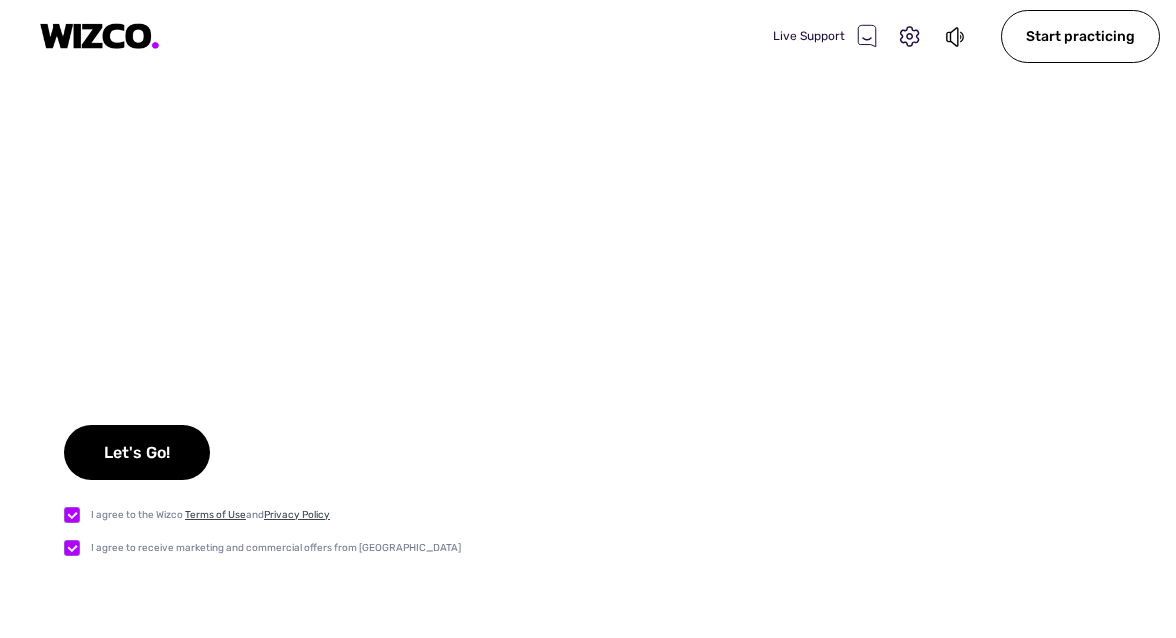 click at bounding box center [100, 36] 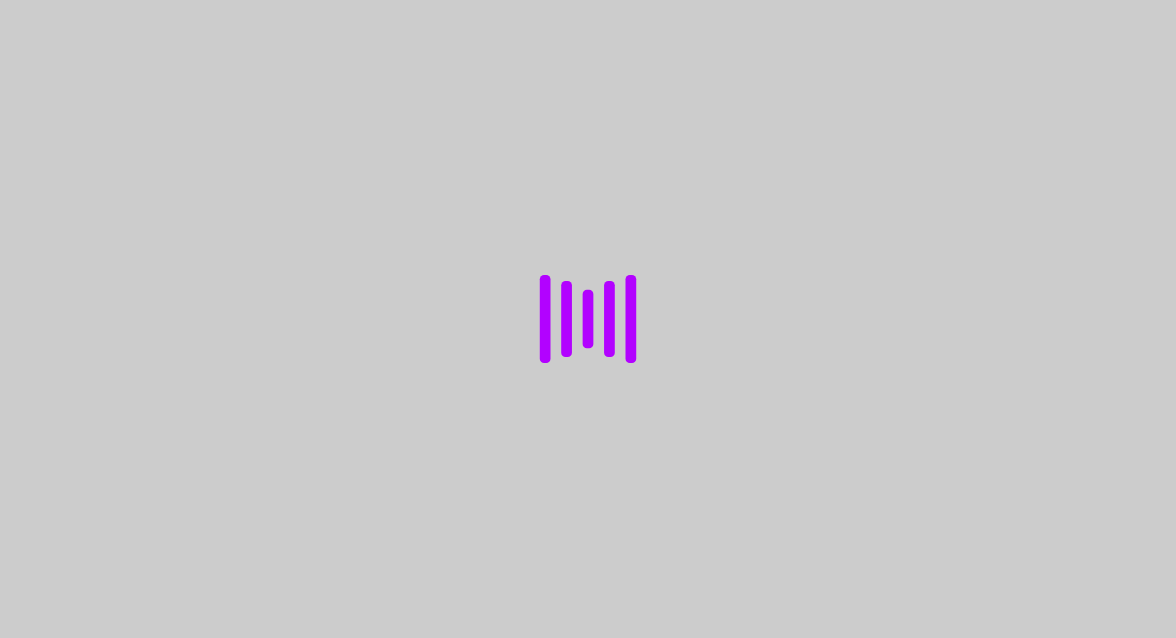 scroll, scrollTop: 0, scrollLeft: 0, axis: both 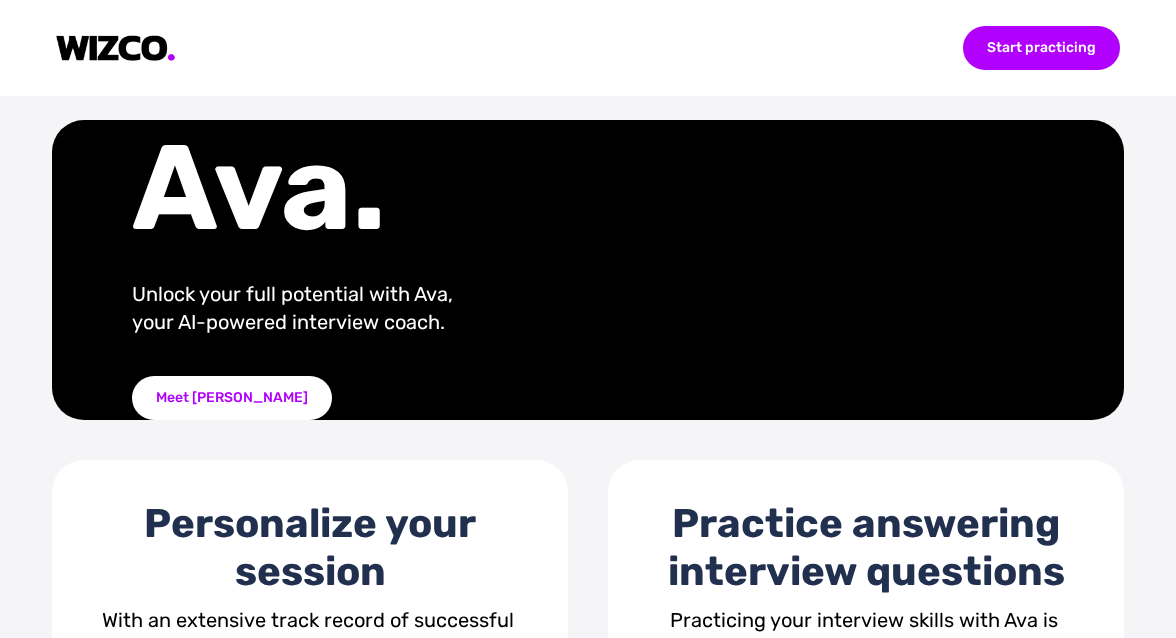 click on "Ava. Unlock your full potential with Ava,
your AI-powered interview coach. Meet [PERSON_NAME]" at bounding box center (360, 270) 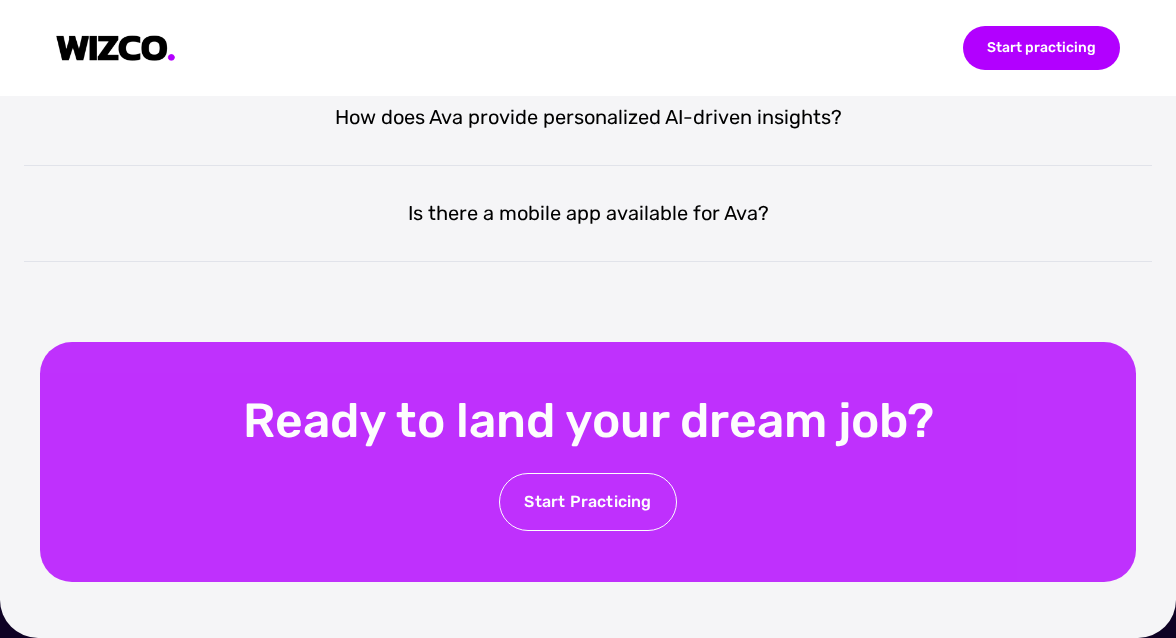 scroll, scrollTop: 4072, scrollLeft: 0, axis: vertical 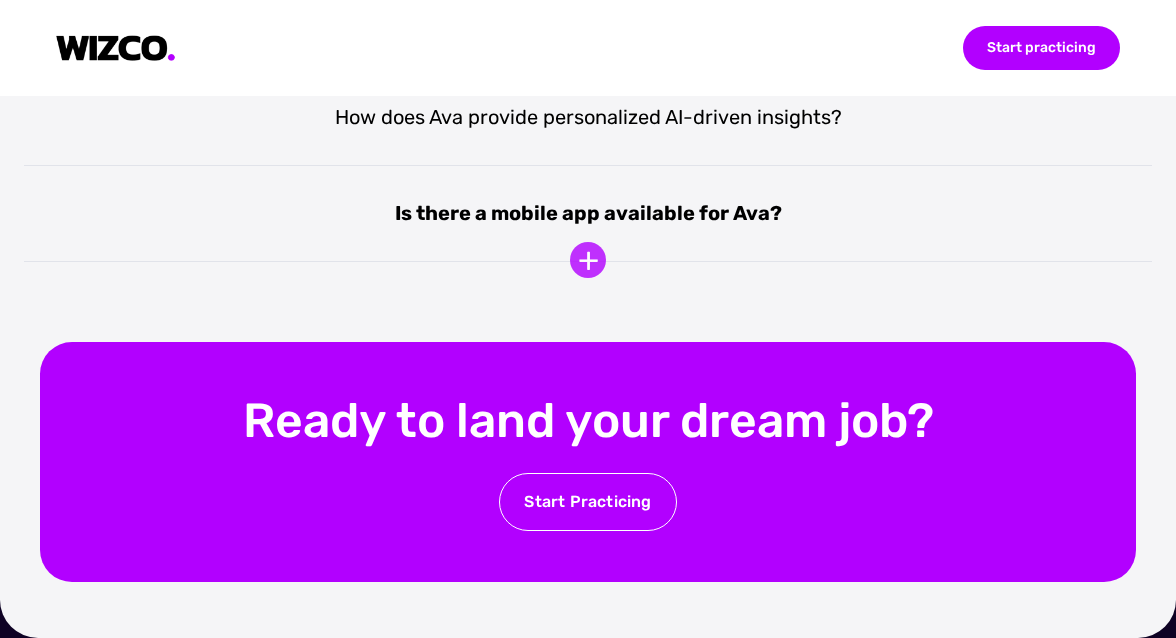click on "+" at bounding box center (588, 260) 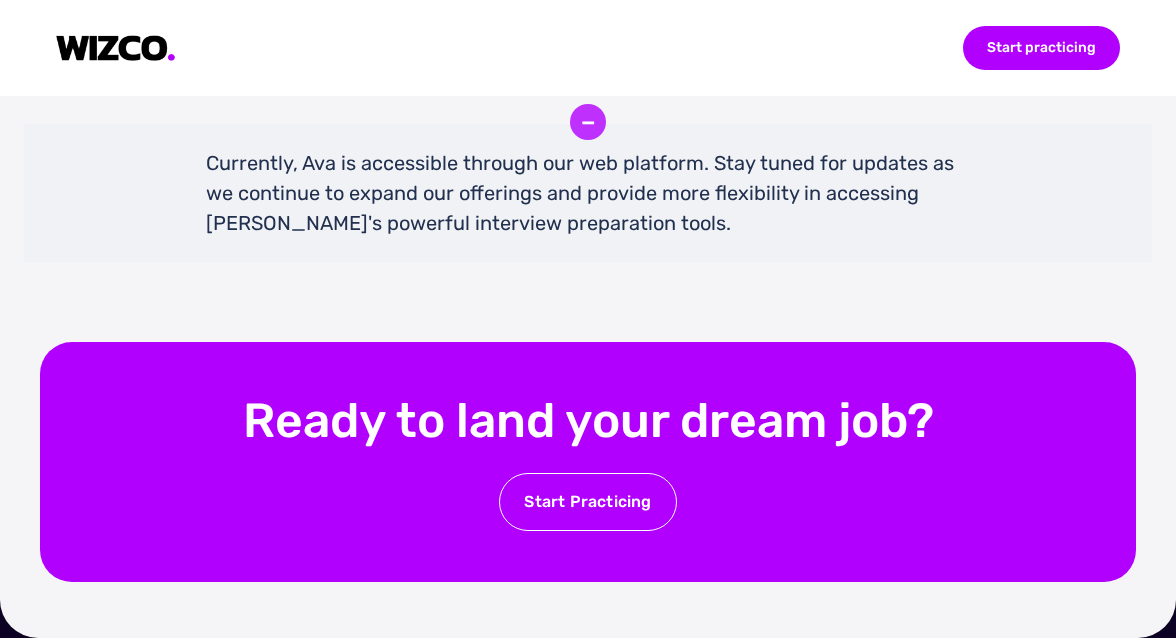 click on "-" at bounding box center [588, 122] 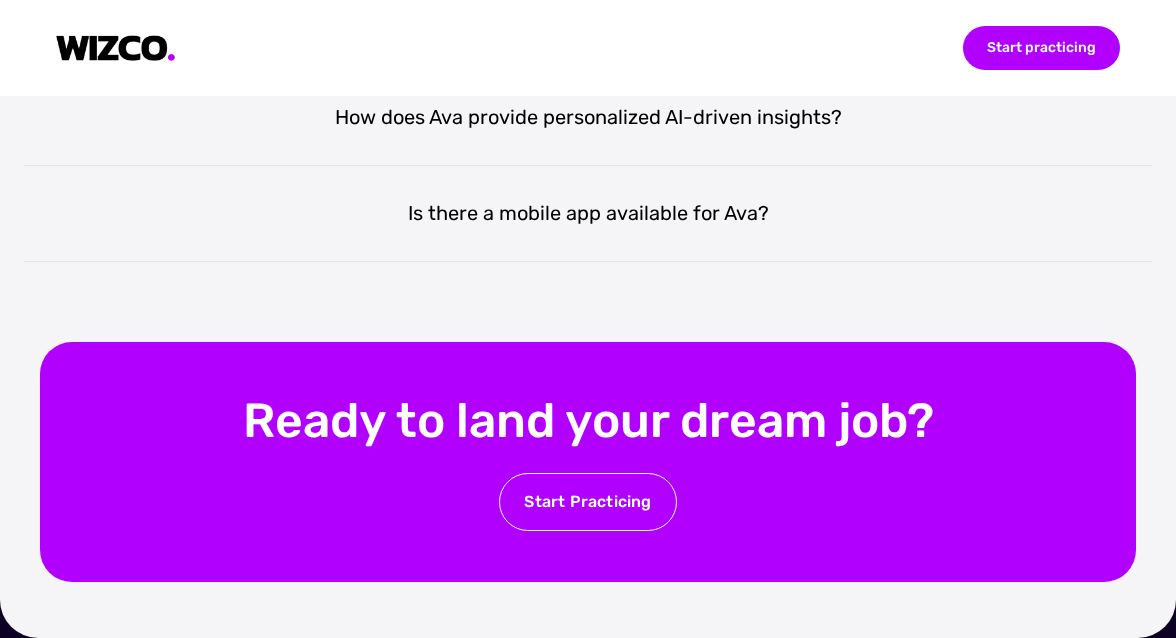 scroll, scrollTop: 3933, scrollLeft: 0, axis: vertical 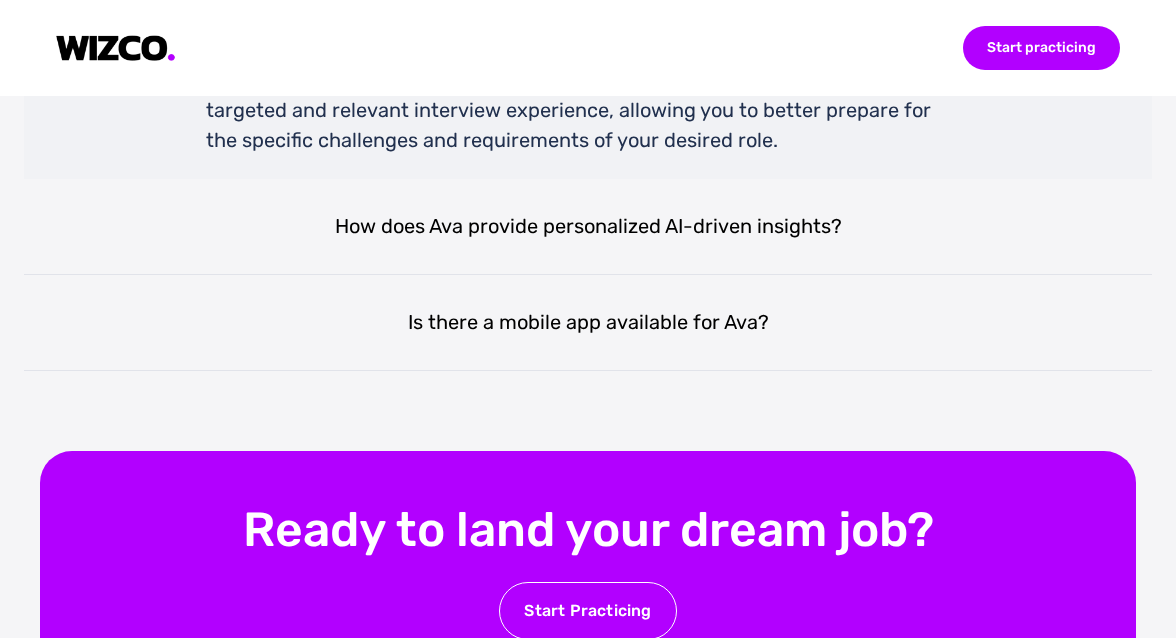 click on "How long does a typical practice session with Ava last?" at bounding box center (588, -193) 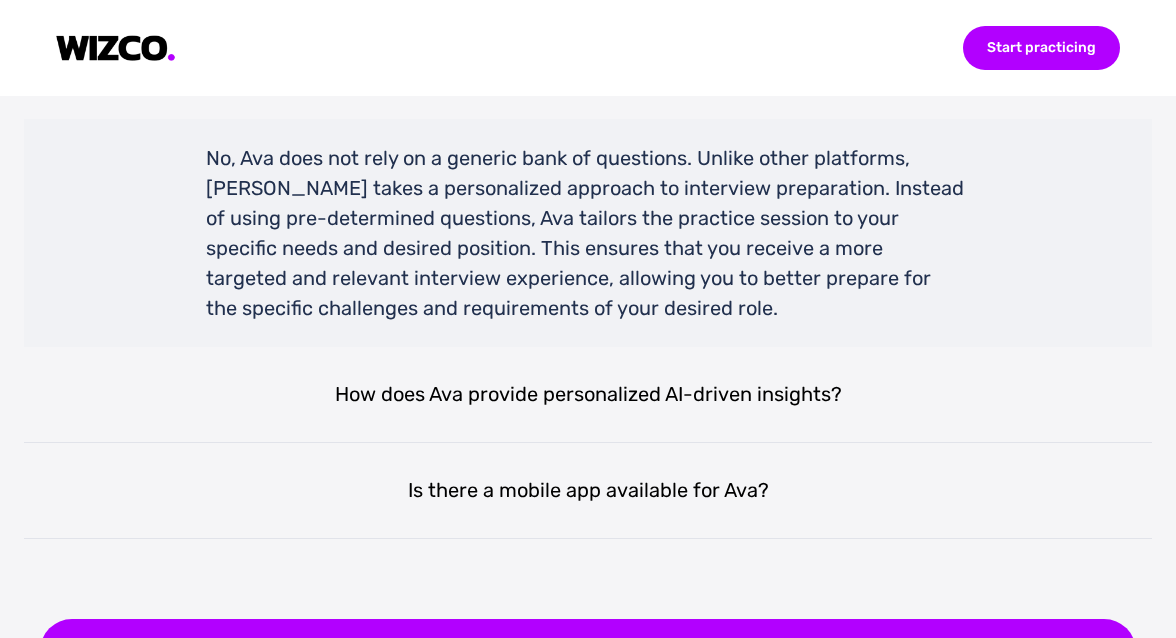 scroll, scrollTop: 3799, scrollLeft: 0, axis: vertical 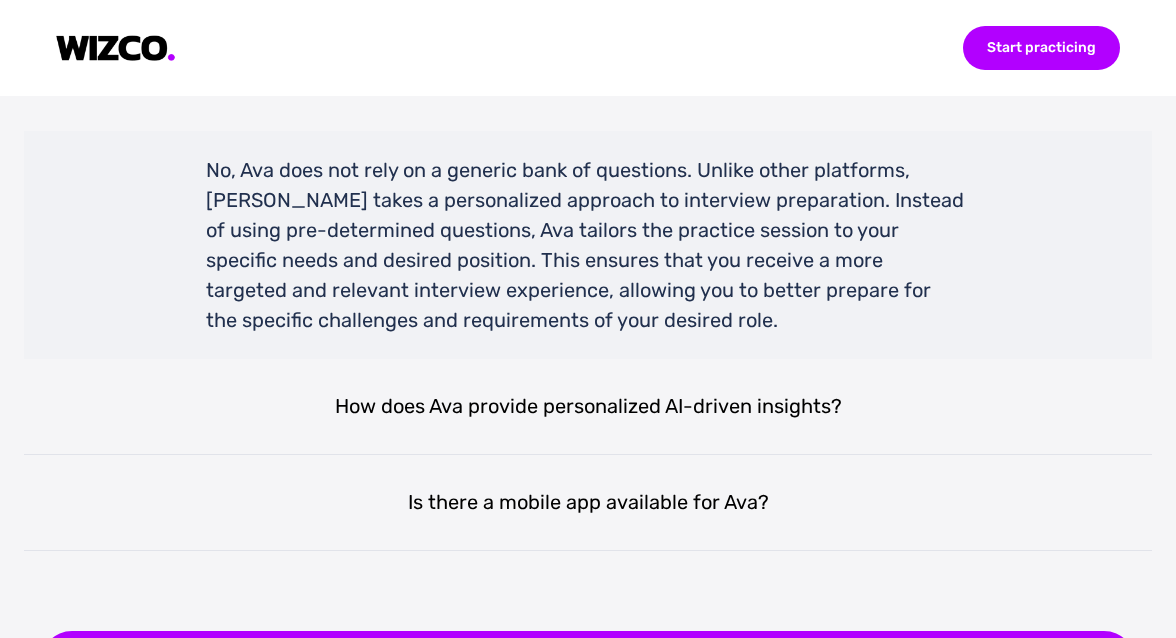 click on "Can Ava help with specific interview formats, such as behavioral or technical interviews?" at bounding box center (588, -277) 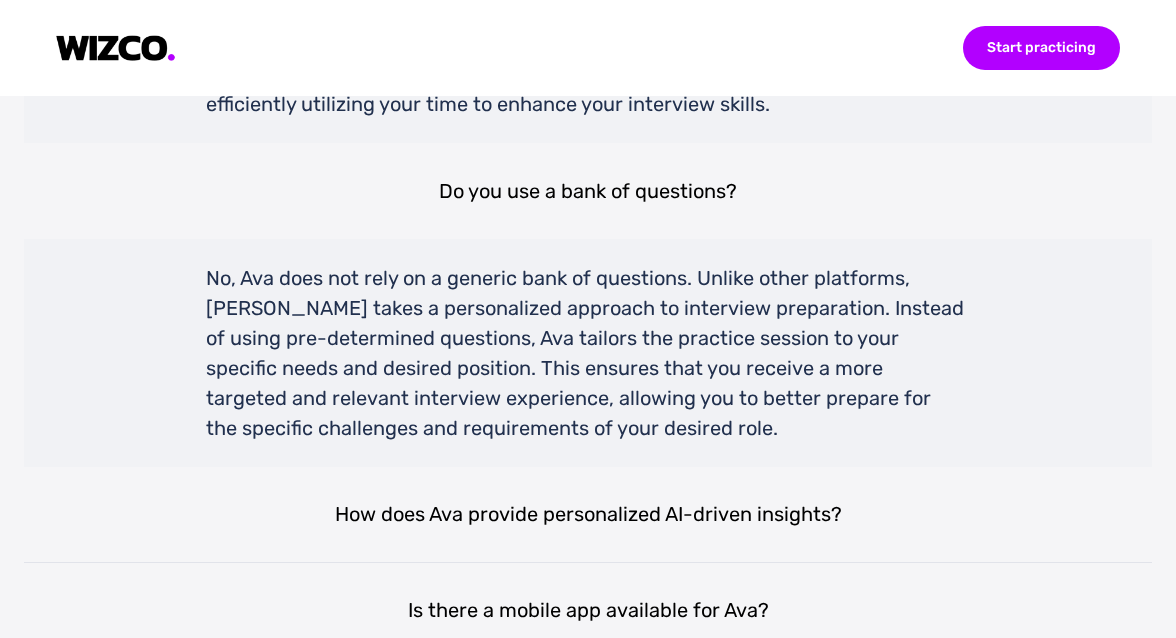 click on "What types of industries and roles is Ava best suited for?" at bounding box center (588, -373) 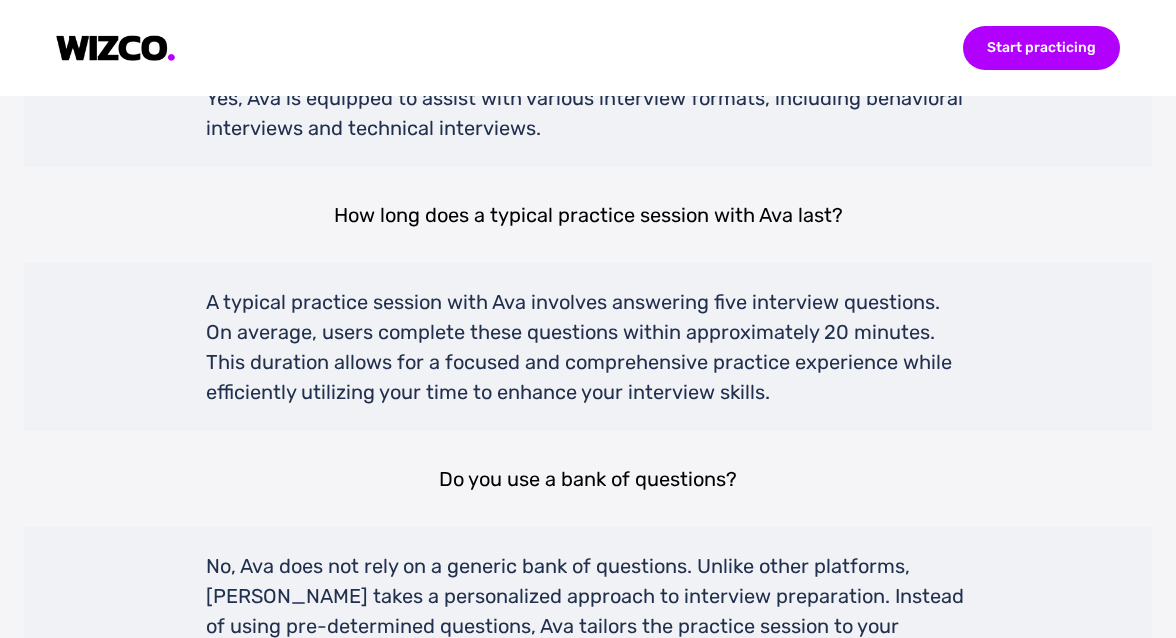 drag, startPoint x: 475, startPoint y: 273, endPoint x: 499, endPoint y: 354, distance: 84.48077 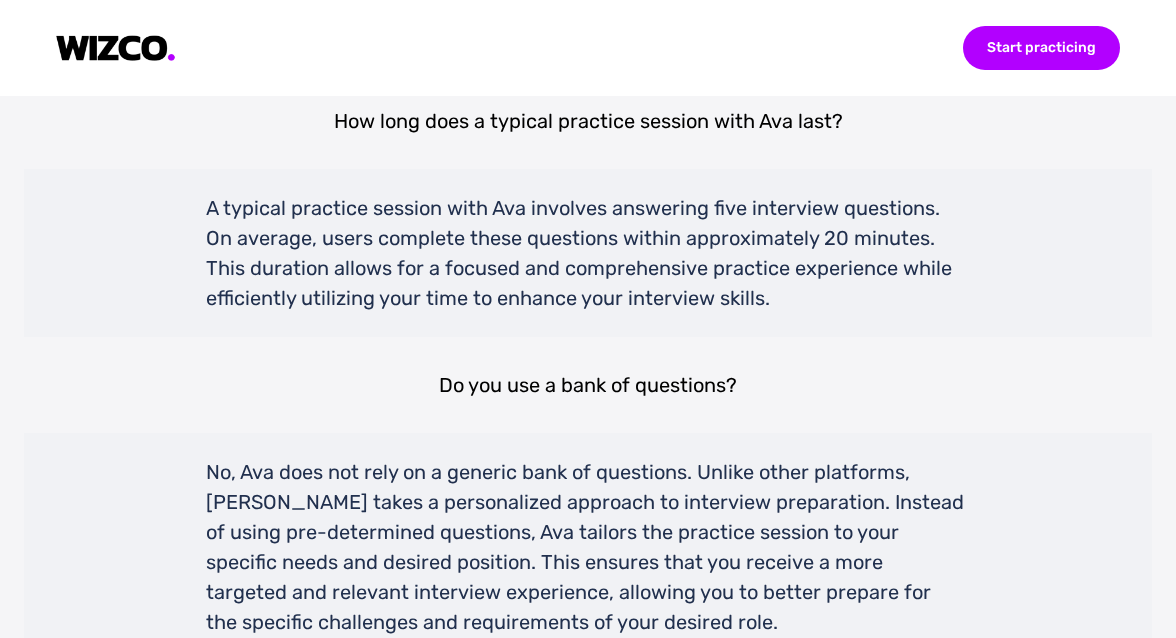 scroll, scrollTop: 3898, scrollLeft: 0, axis: vertical 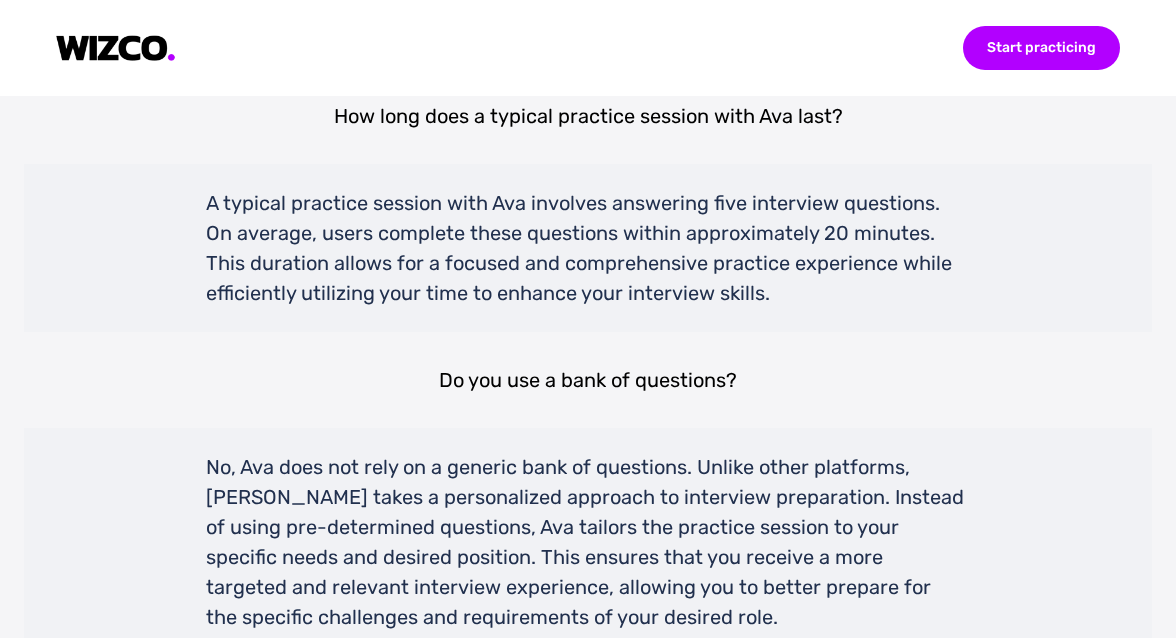click on "Ava is designed to provide valuable insights and support for job applicants across various industries and roles. Our platform has accumulated valuable knowledge and understanding of the interview processes of over 10,000 companies worldwide, making it a versatile tool for anyone seeking to enhance their interview skills.
Whether you're pursuing a career in technology, finance, marketing, or any other field, Ava is here to help you shine." at bounding box center [588, -280] 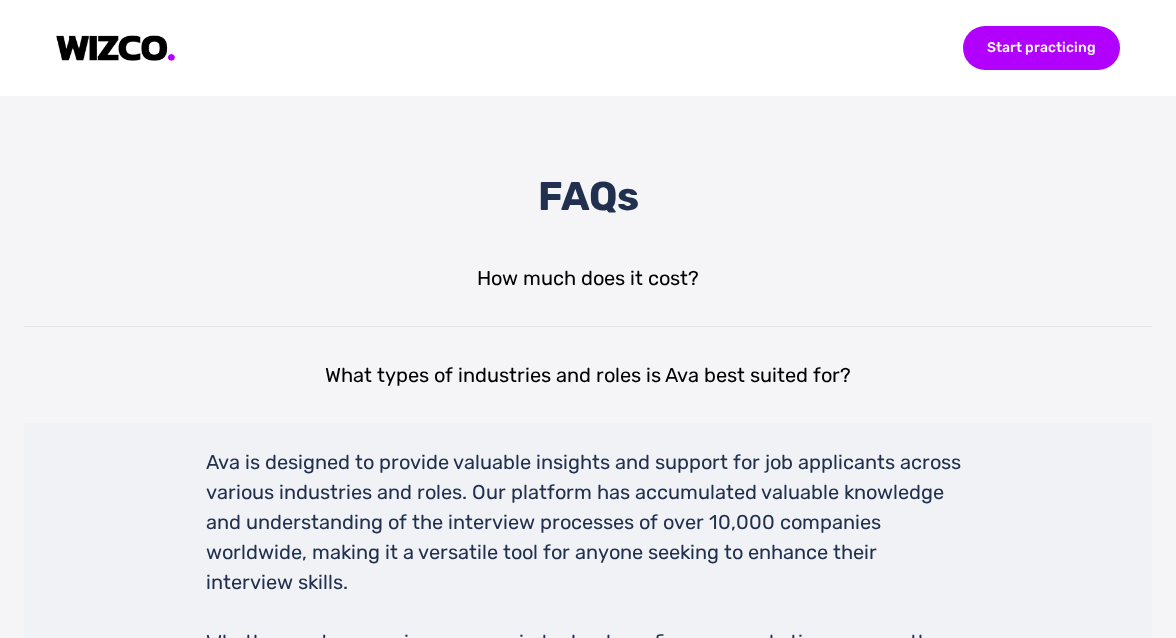 scroll, scrollTop: 3075, scrollLeft: 0, axis: vertical 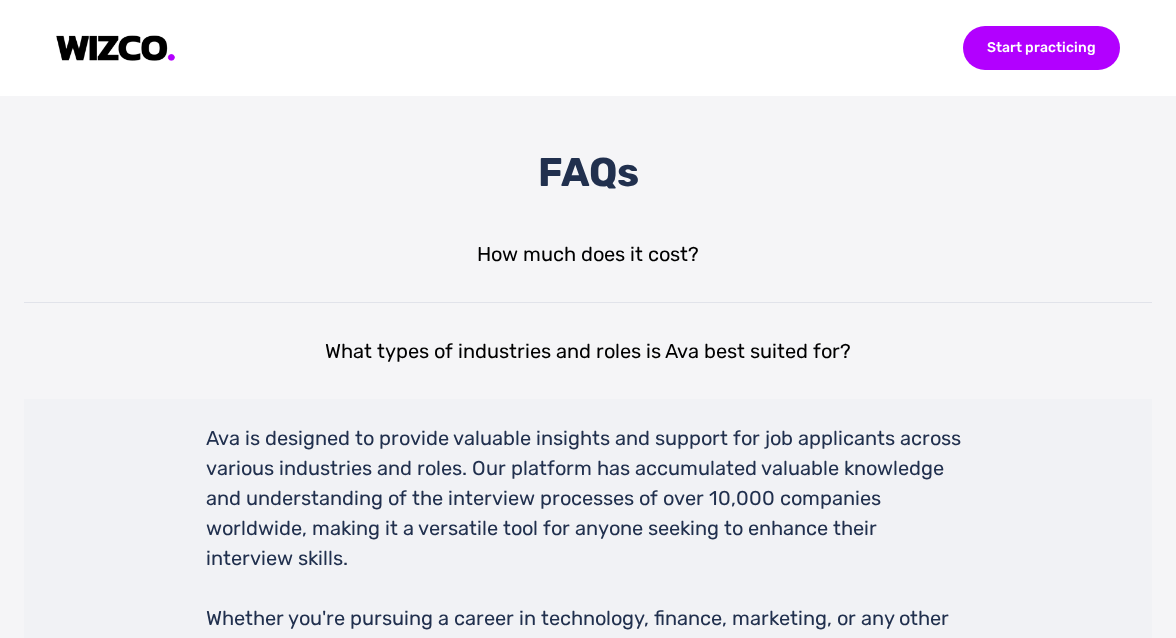 click at bounding box center [631, 1] 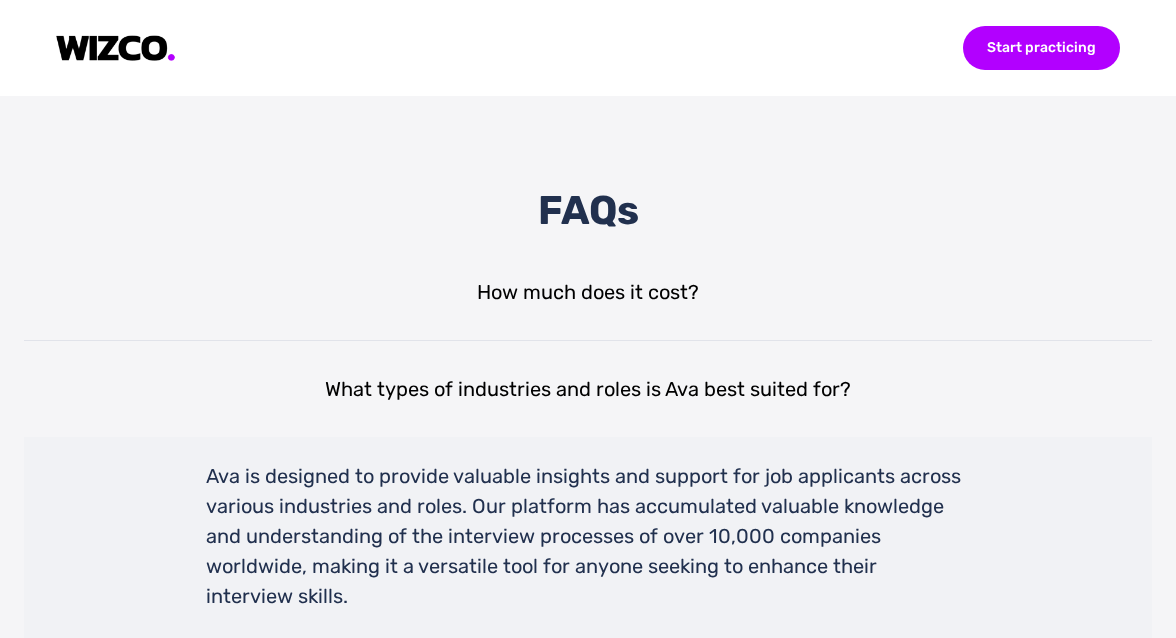 scroll, scrollTop: 3053, scrollLeft: 0, axis: vertical 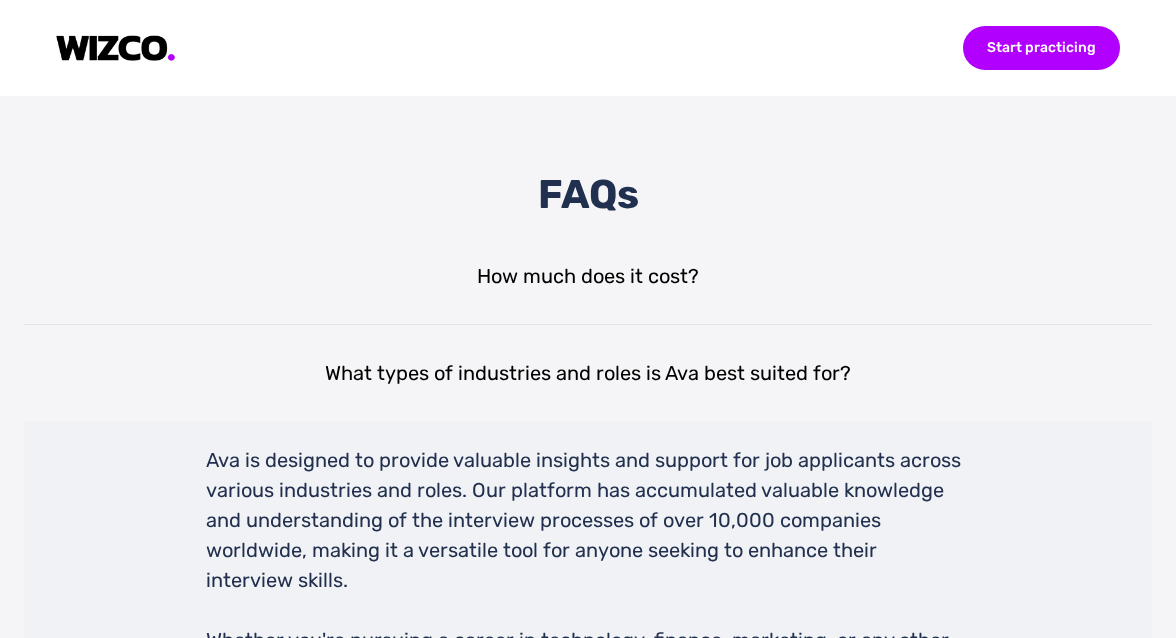 click at bounding box center (631, 23) 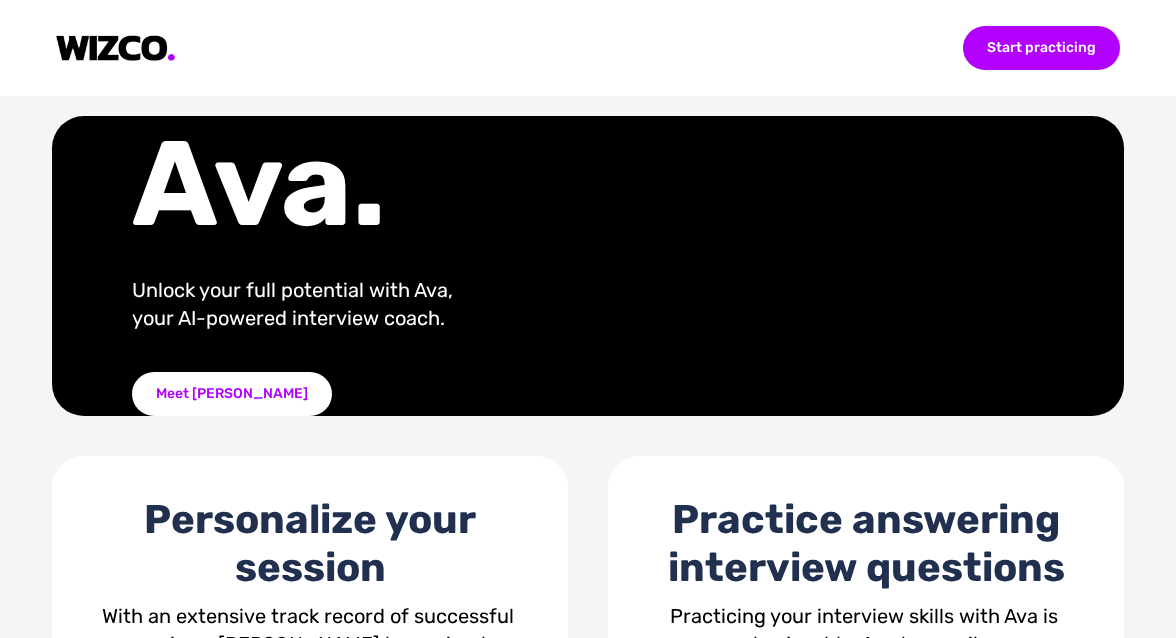 scroll, scrollTop: 0, scrollLeft: 0, axis: both 